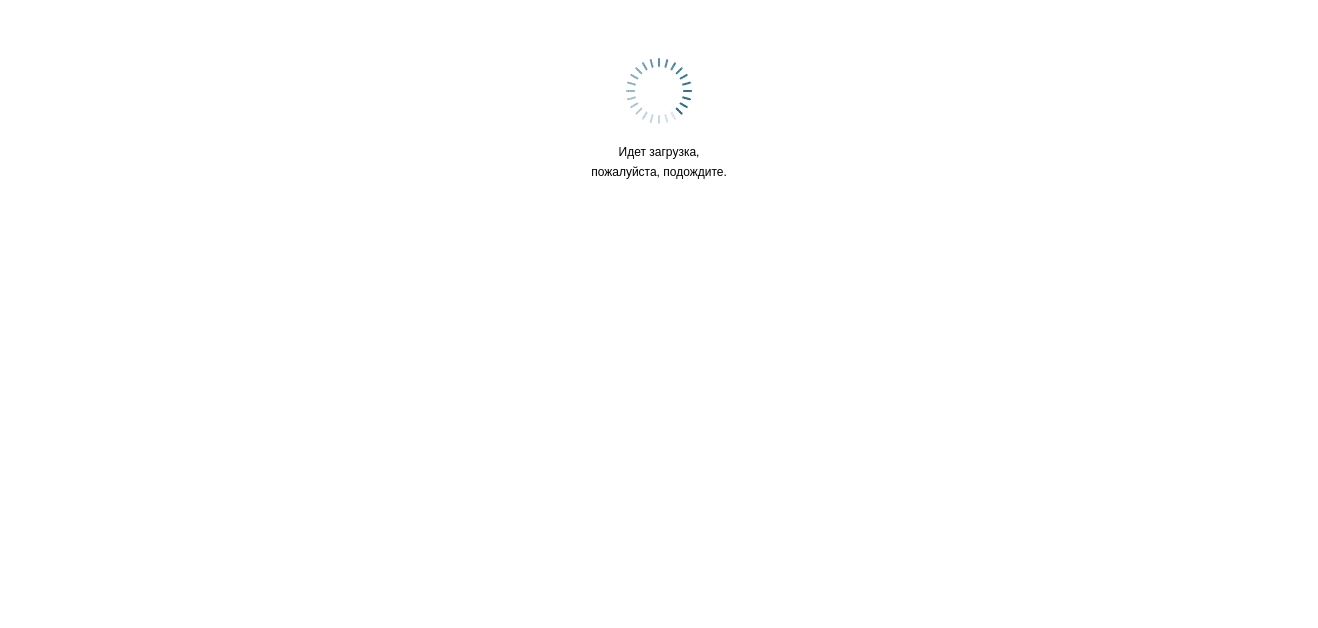 scroll, scrollTop: 0, scrollLeft: 0, axis: both 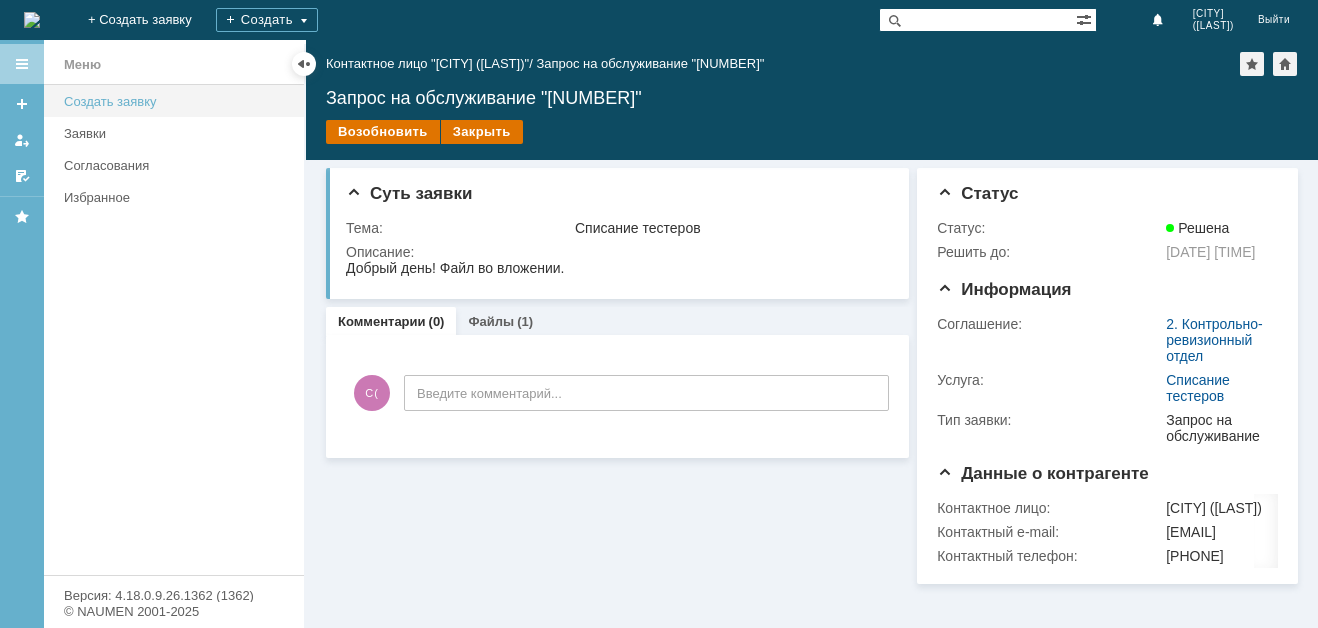 click on "Создать заявку" at bounding box center [178, 101] 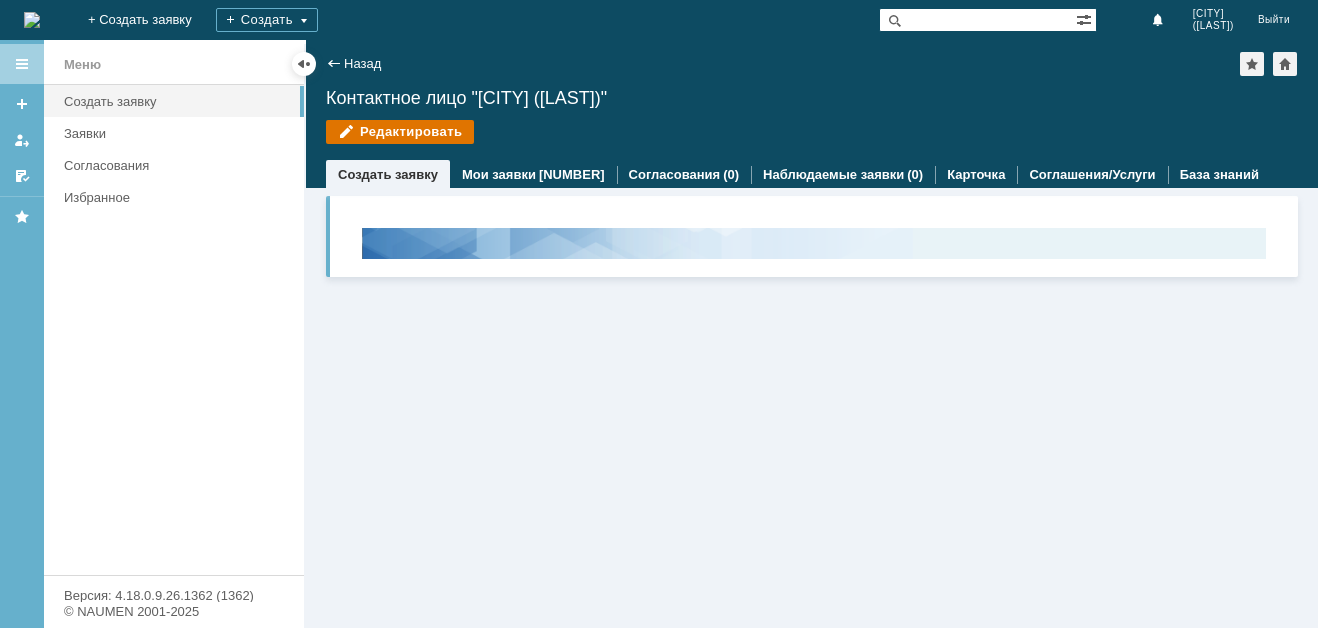 scroll, scrollTop: 0, scrollLeft: 0, axis: both 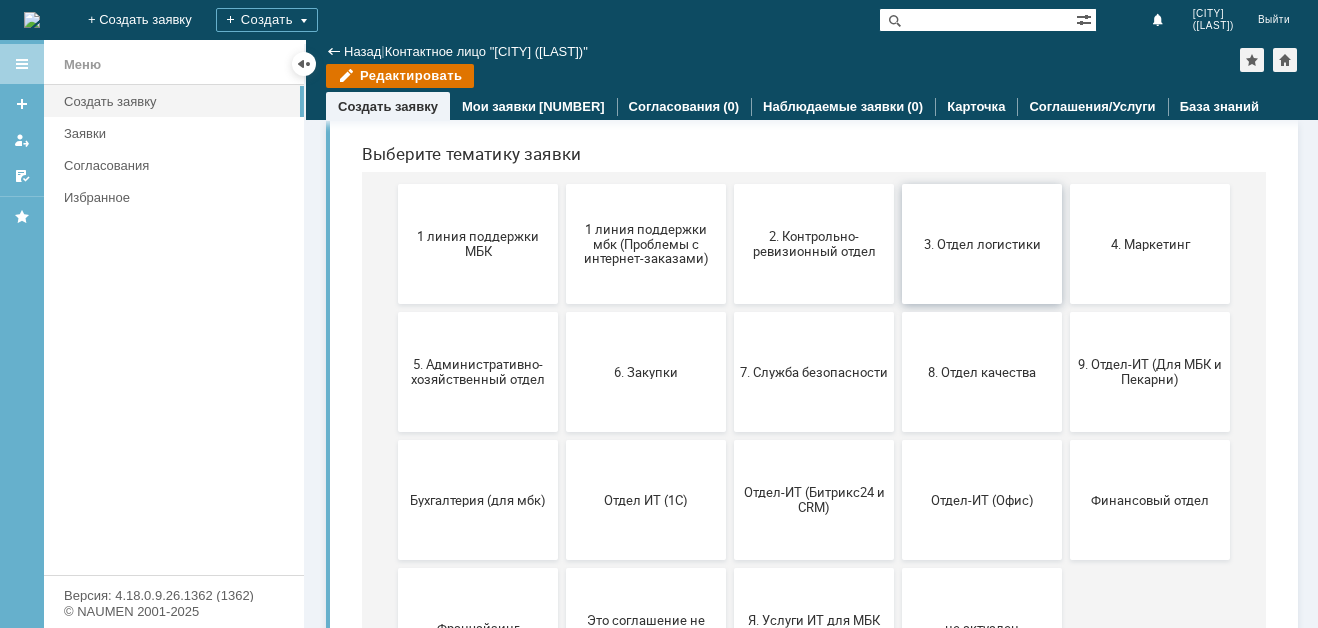 click on "3. Отдел логистики" at bounding box center [982, 244] 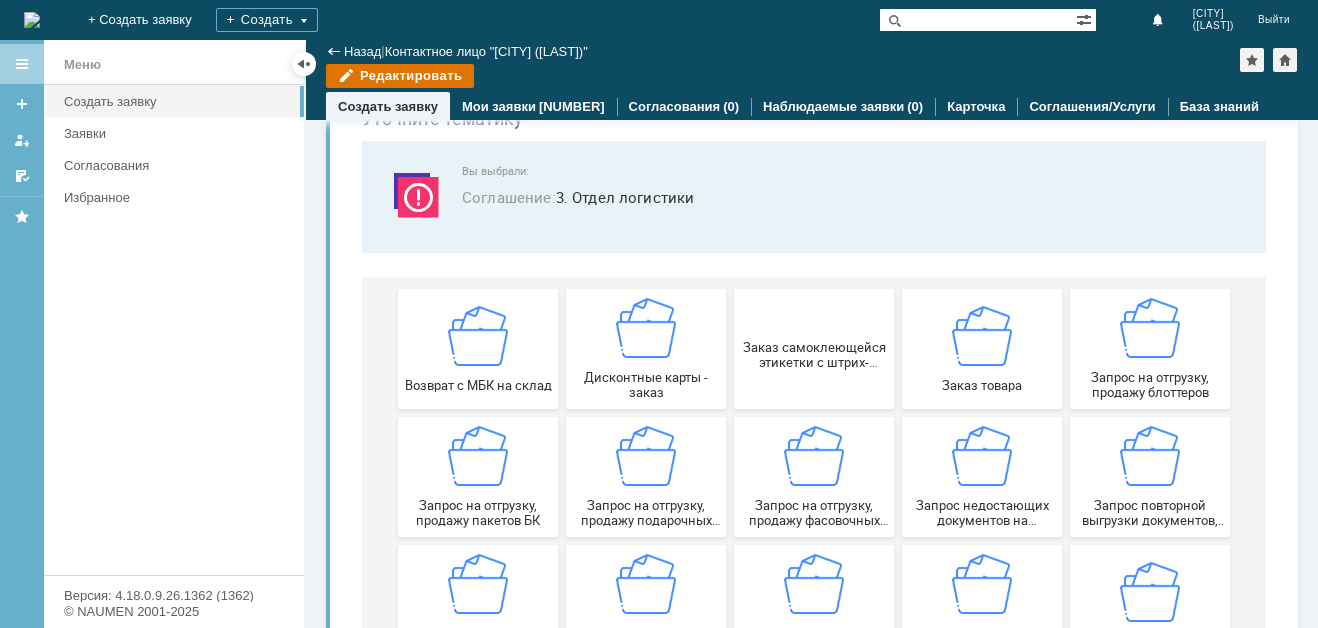 scroll, scrollTop: 200, scrollLeft: 0, axis: vertical 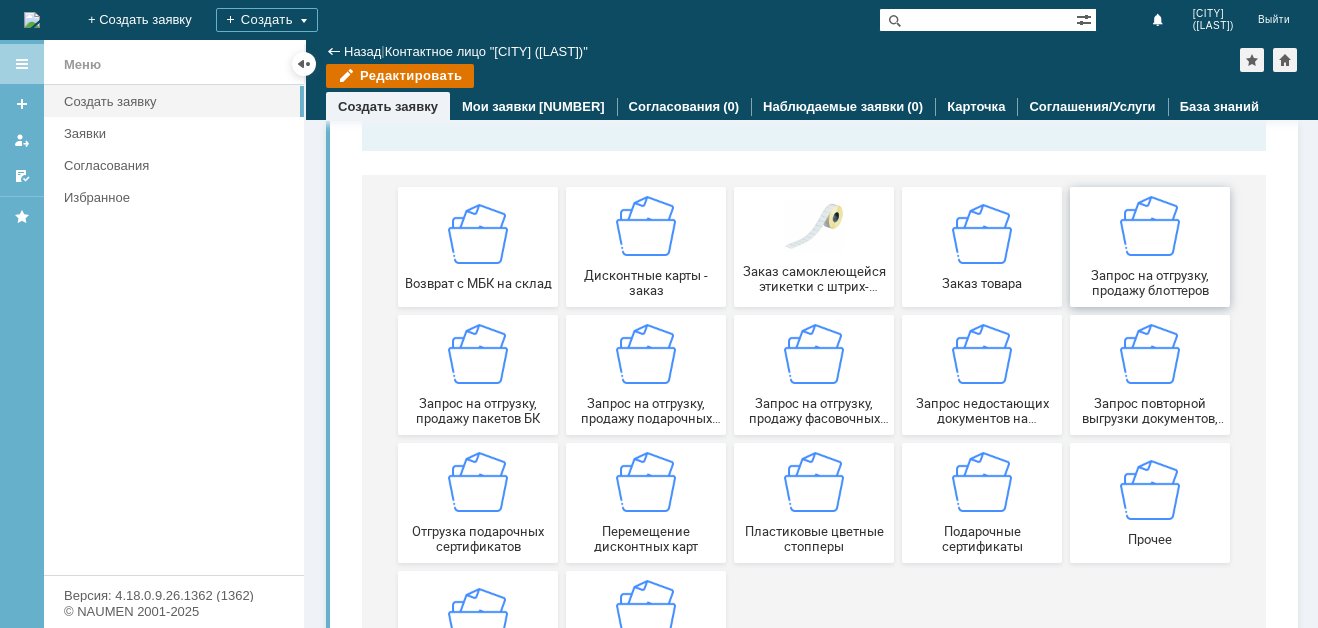 click on "Запрос на отгрузку, продажу блоттеров" at bounding box center [1150, 247] 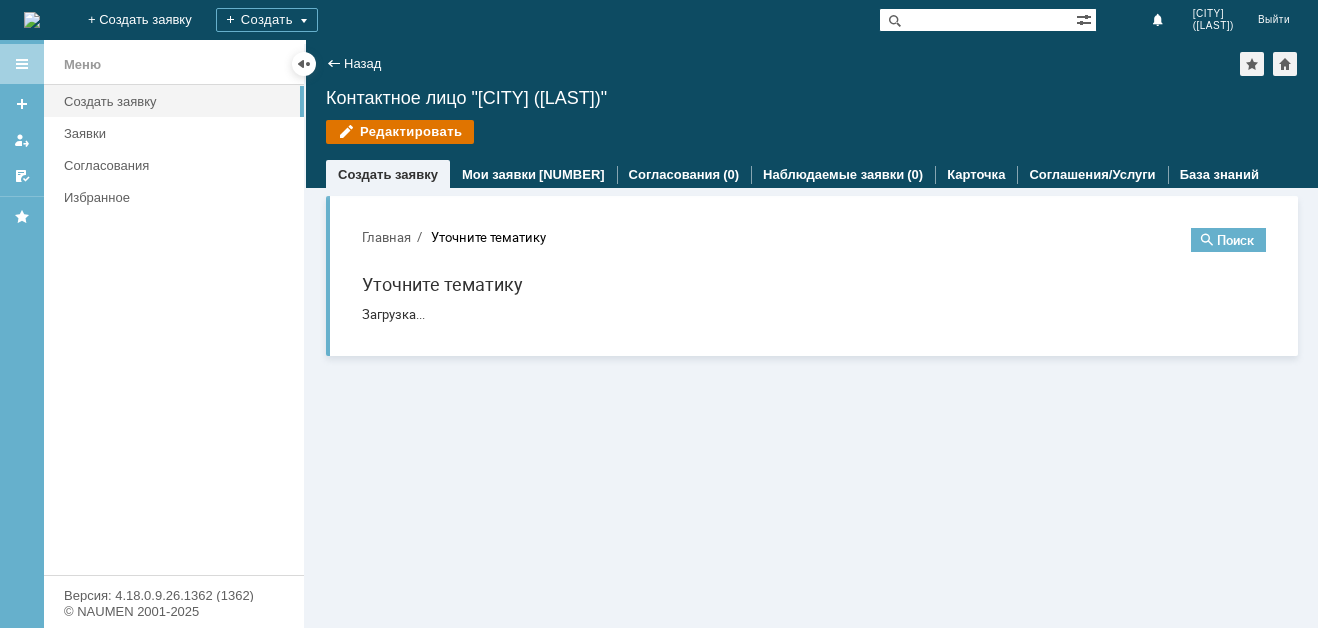 scroll, scrollTop: 0, scrollLeft: 0, axis: both 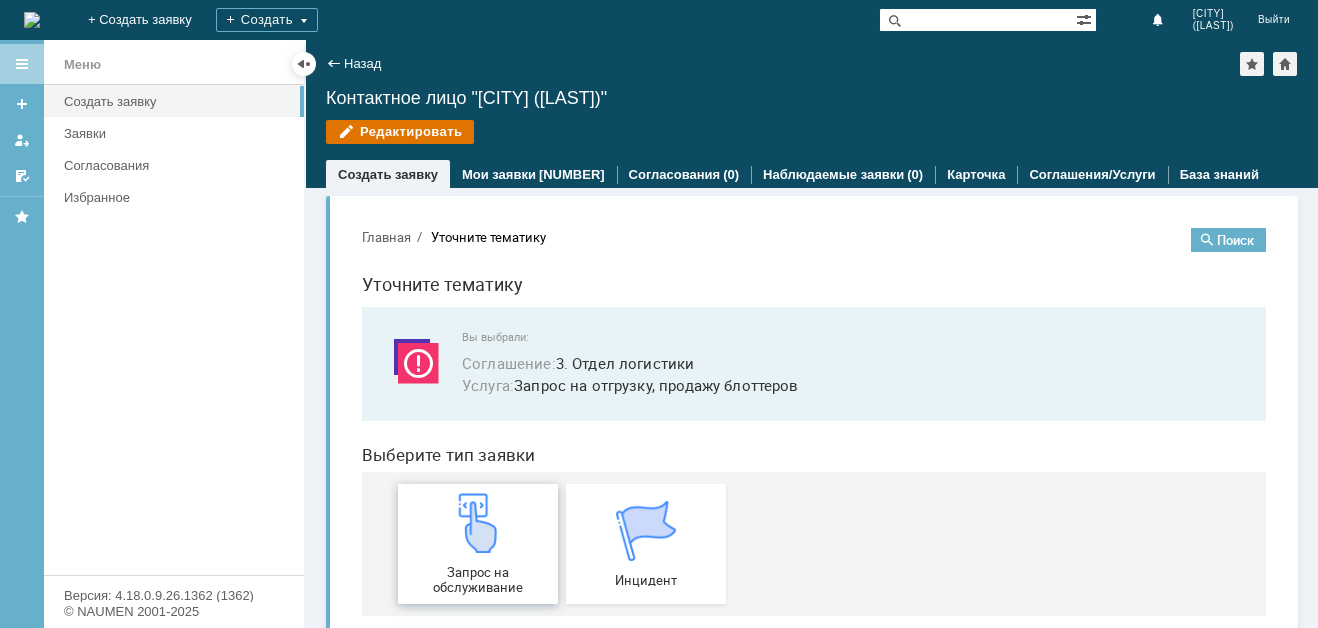 click at bounding box center (478, 523) 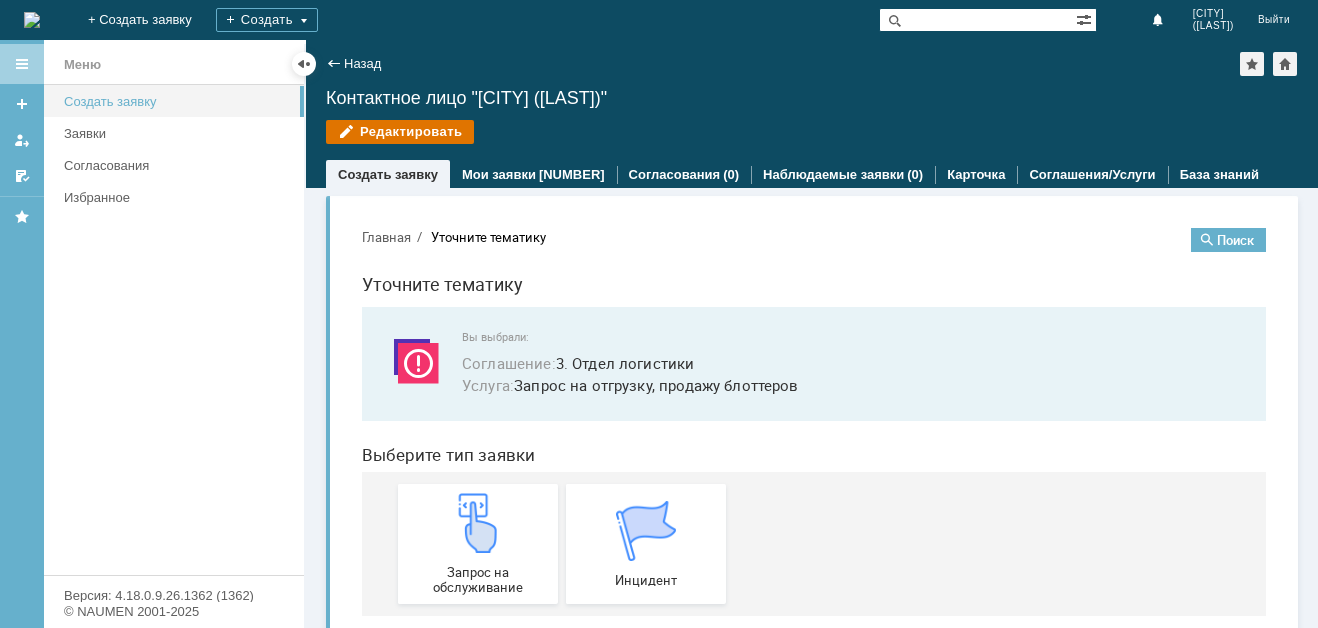 click on "Создать заявку" at bounding box center [178, 101] 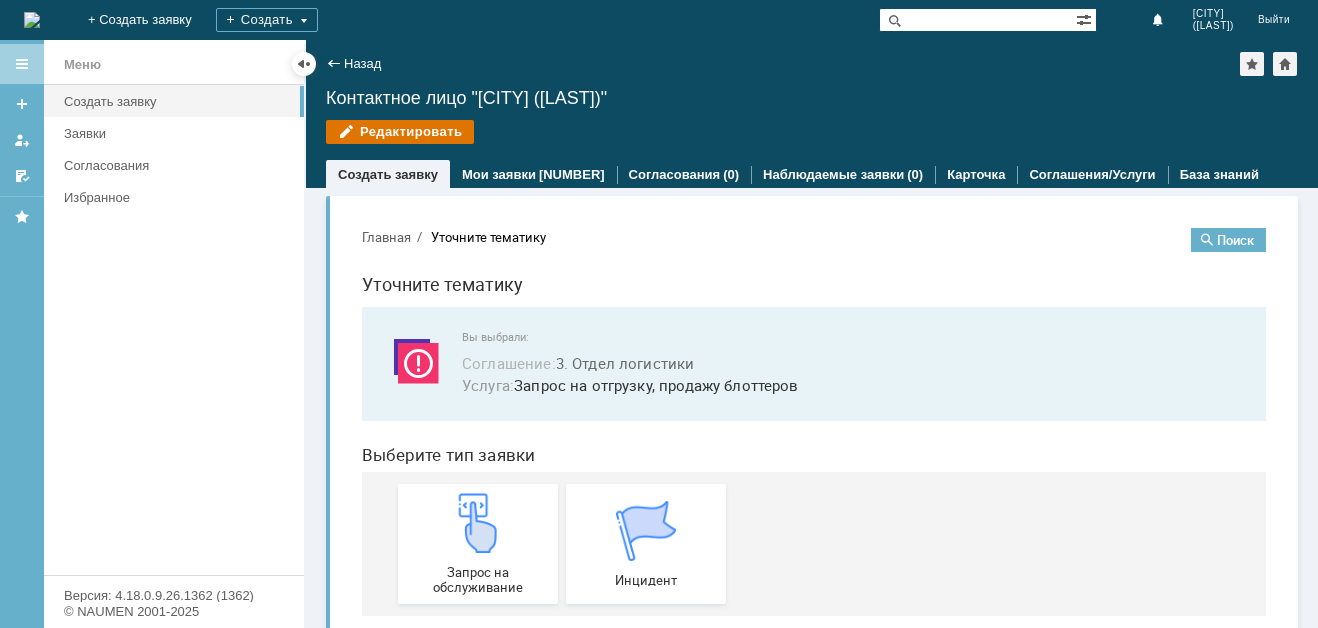 scroll, scrollTop: 31, scrollLeft: 0, axis: vertical 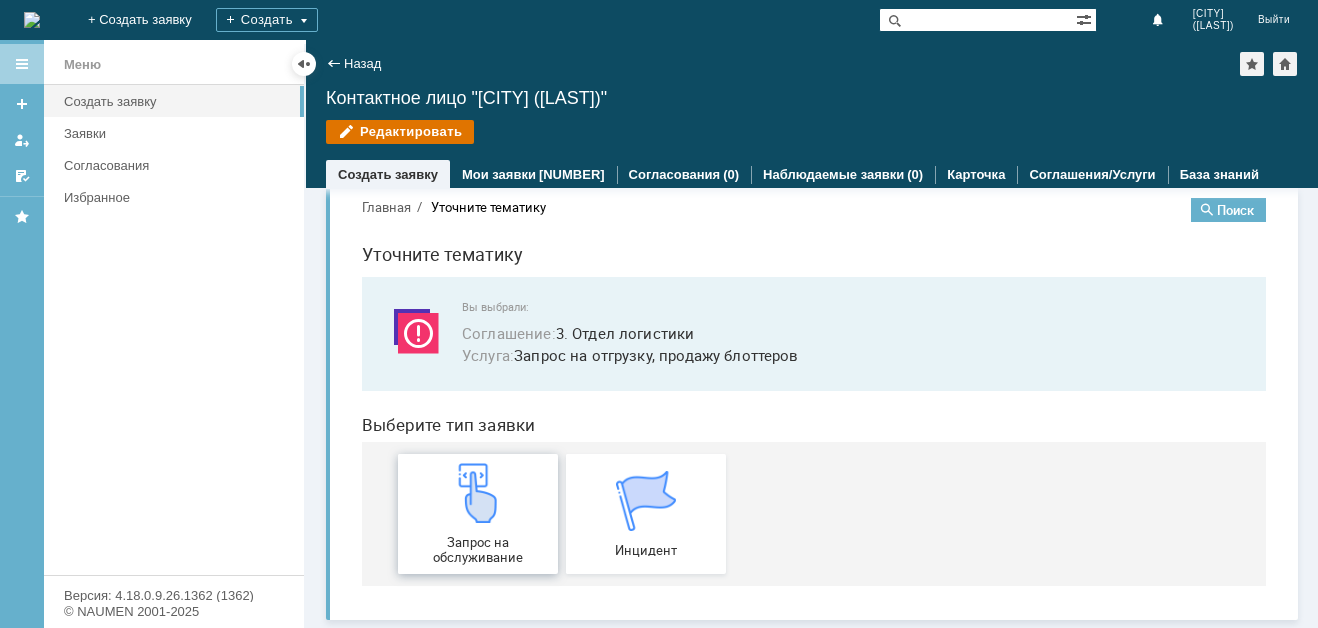 click at bounding box center (478, 493) 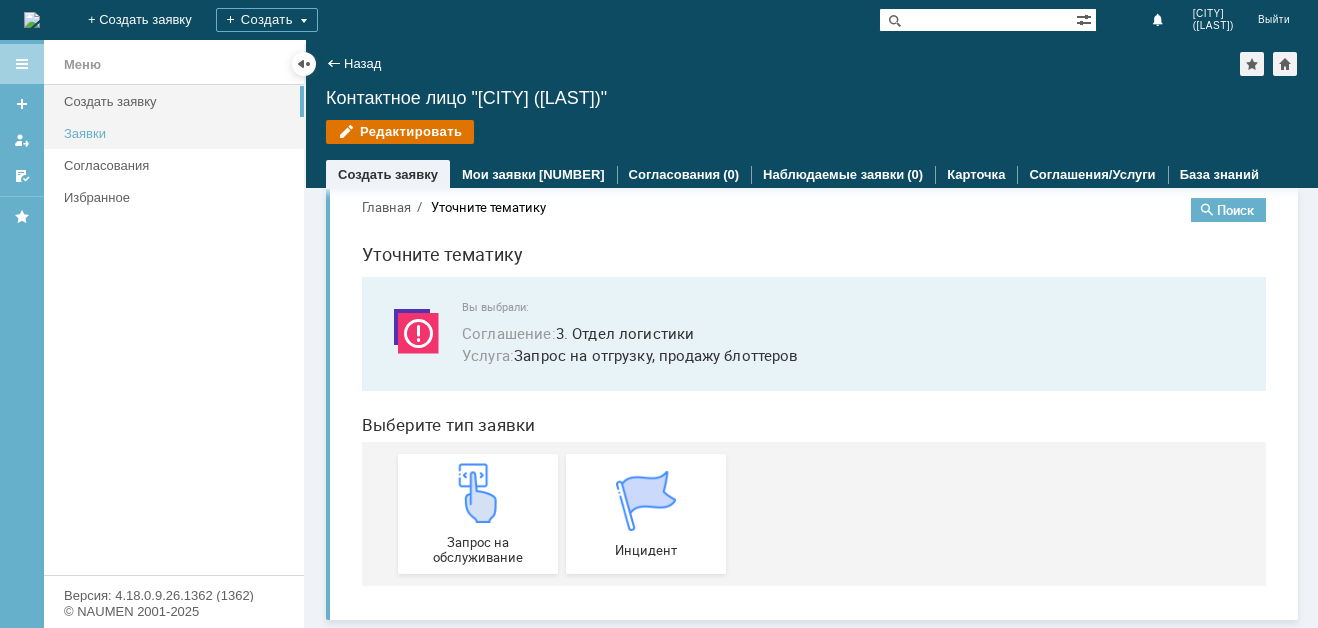 click on "Заявки" at bounding box center [178, 133] 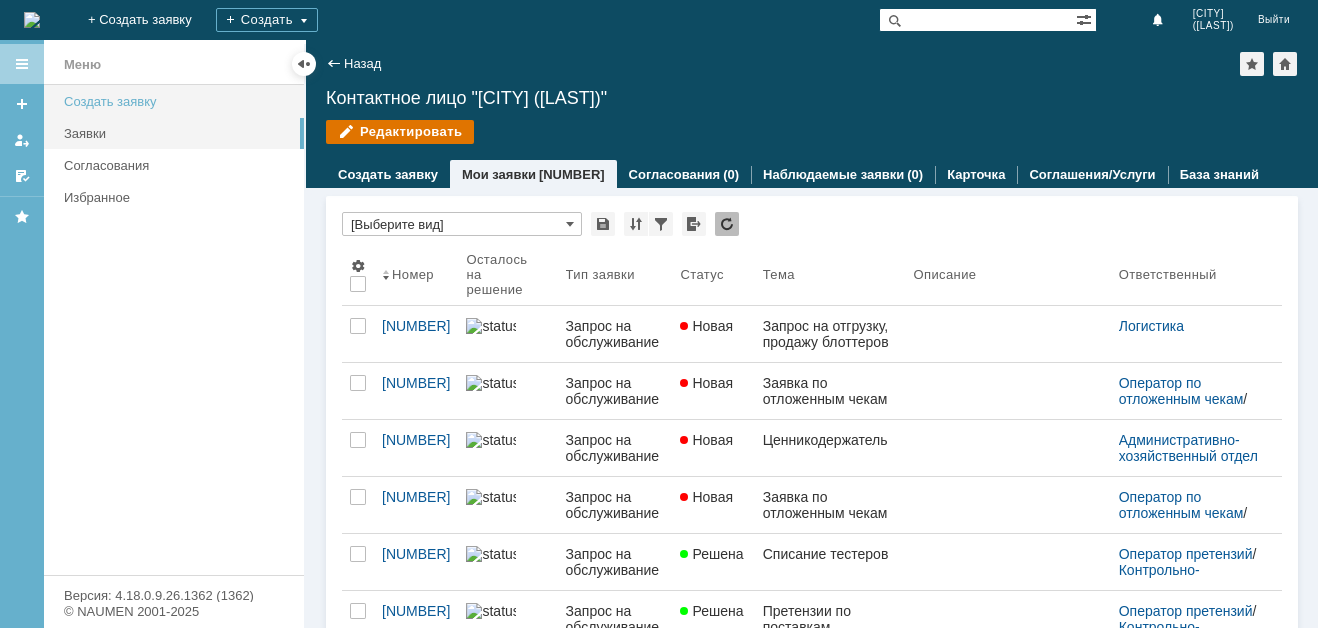 click on "Создать заявку" at bounding box center (178, 101) 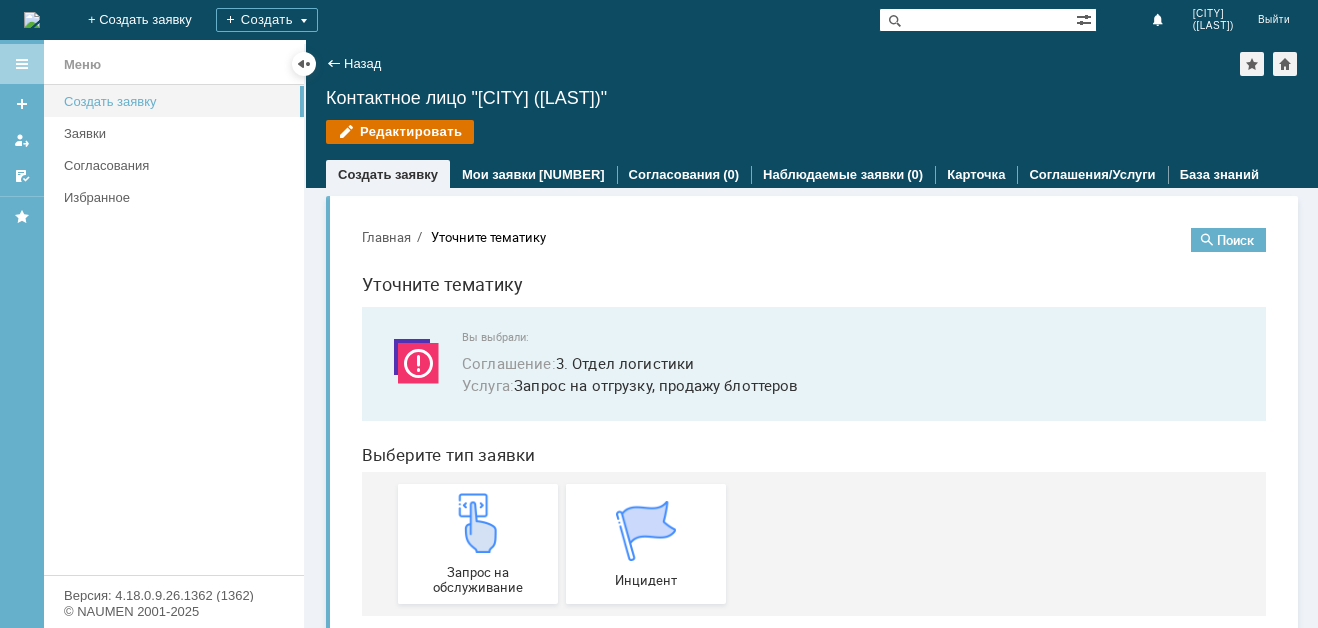 scroll, scrollTop: 0, scrollLeft: 0, axis: both 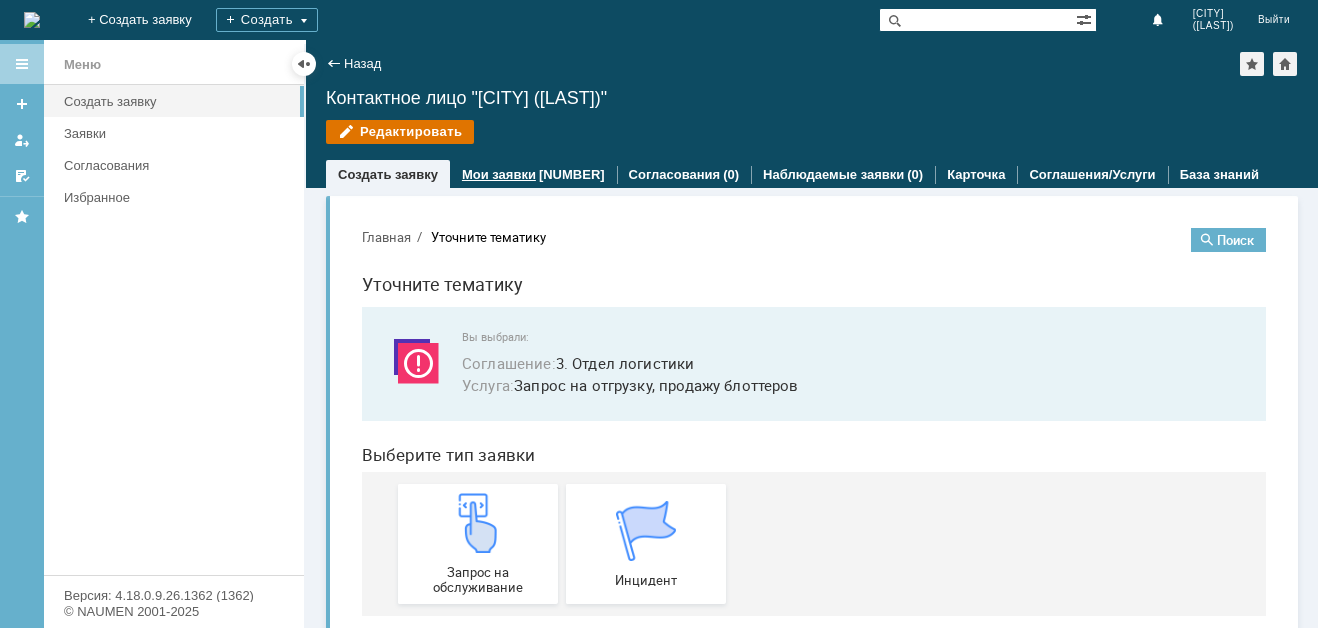 click on "Мои заявки (896)" at bounding box center (533, 174) 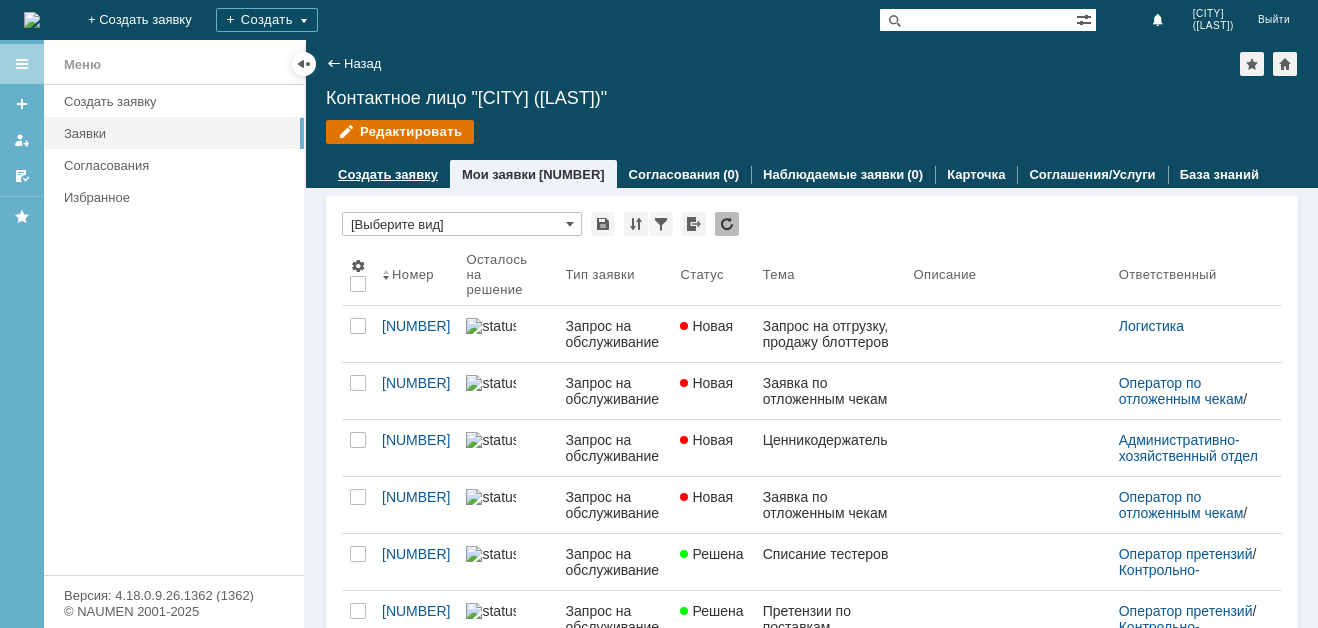 click on "Создать заявку" at bounding box center [388, 174] 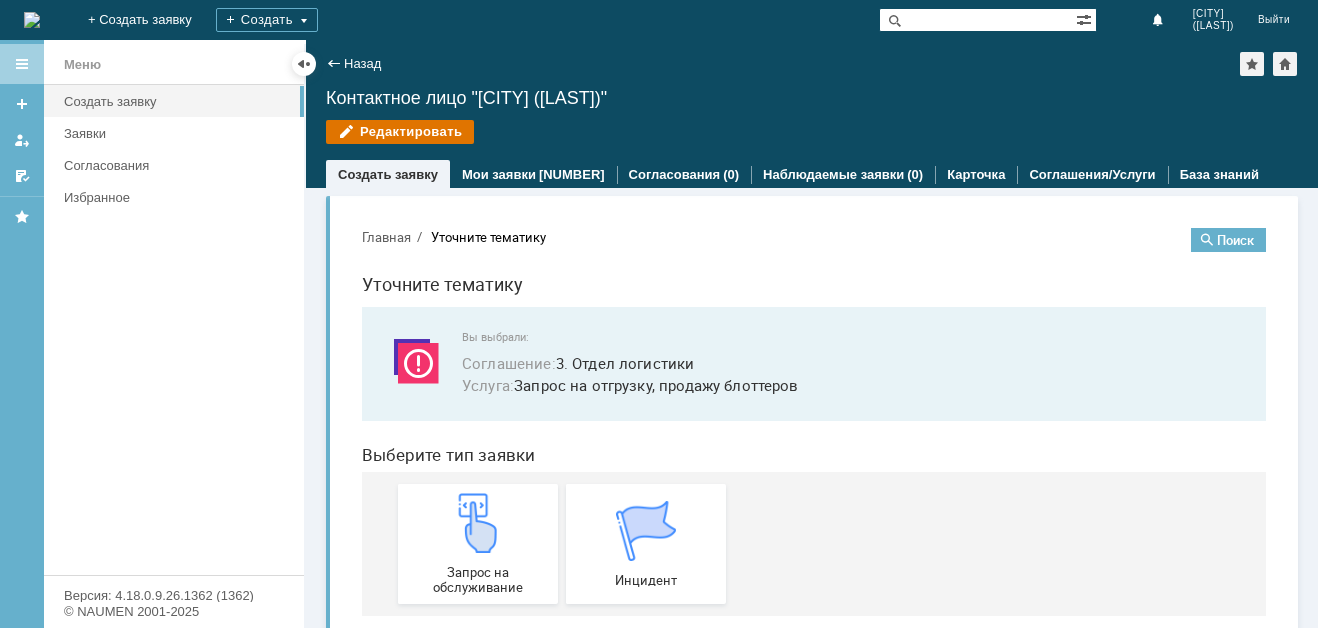 click on "Главная" at bounding box center [386, 237] 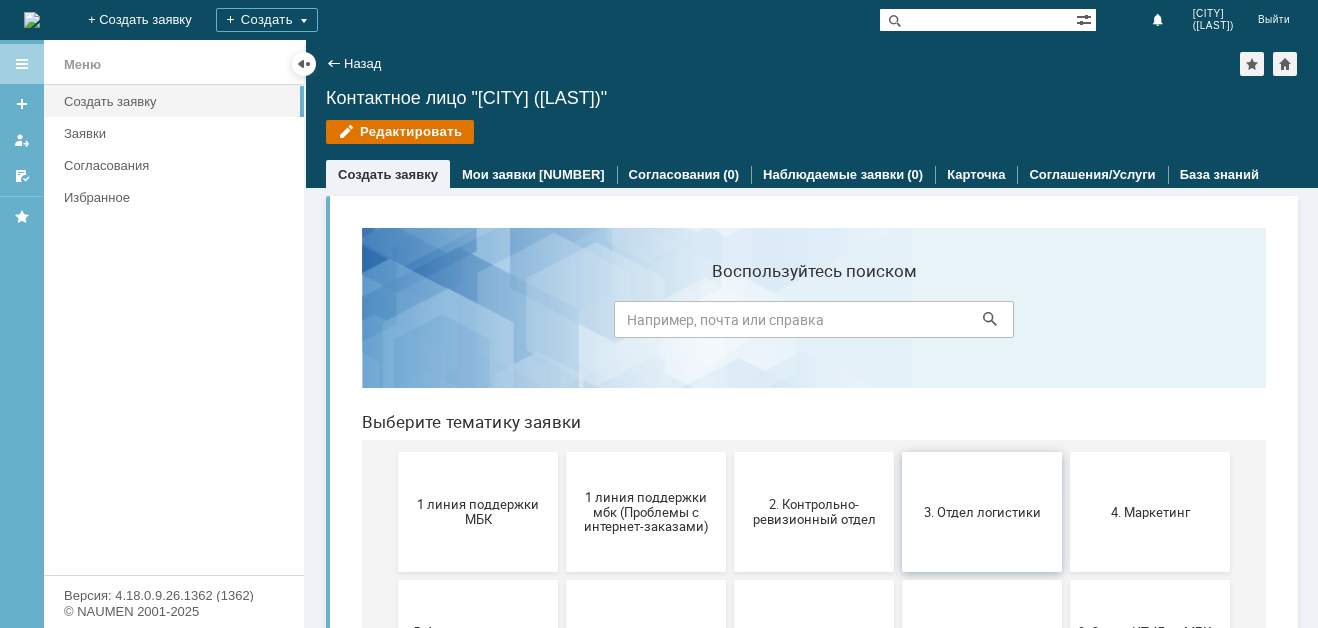 drag, startPoint x: 947, startPoint y: 498, endPoint x: 1293, endPoint y: 704, distance: 402.68103 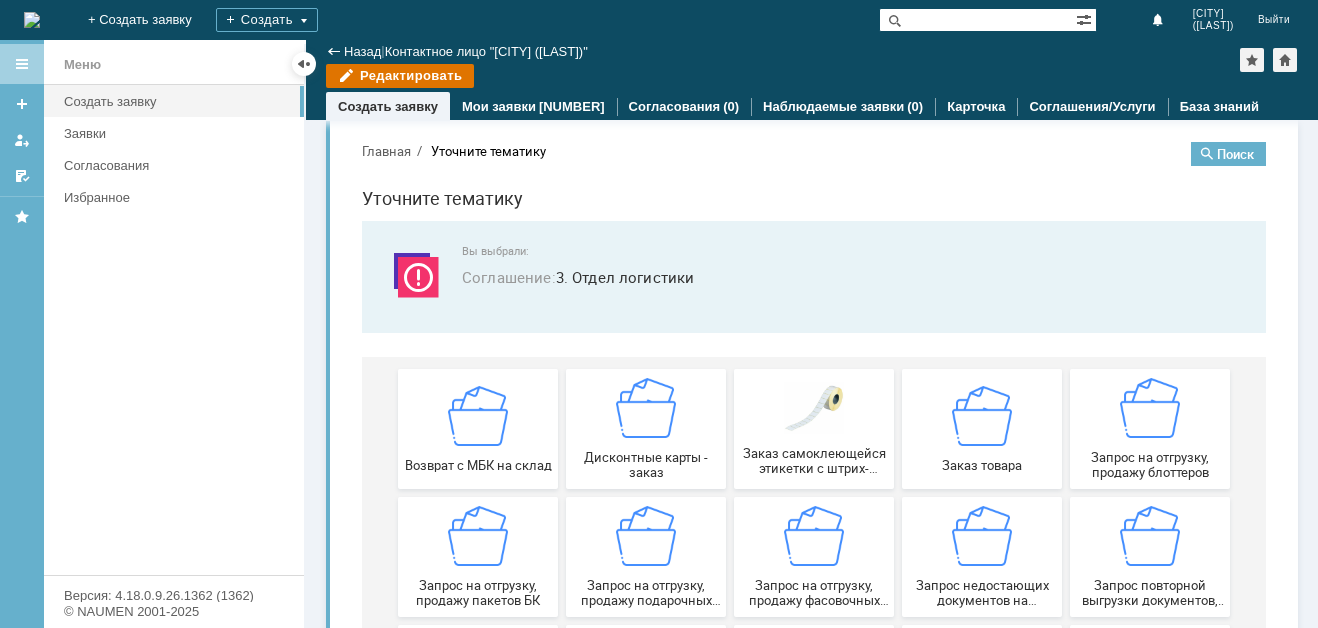 scroll, scrollTop: 0, scrollLeft: 0, axis: both 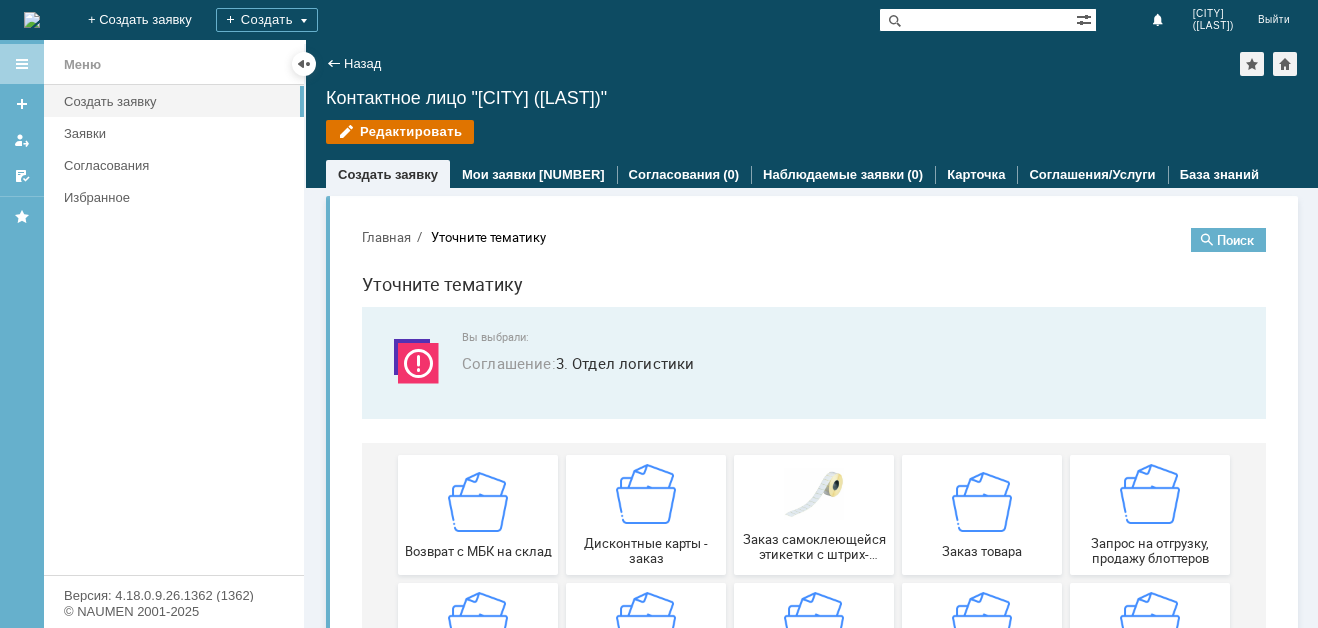 click on "Главная" at bounding box center (386, 237) 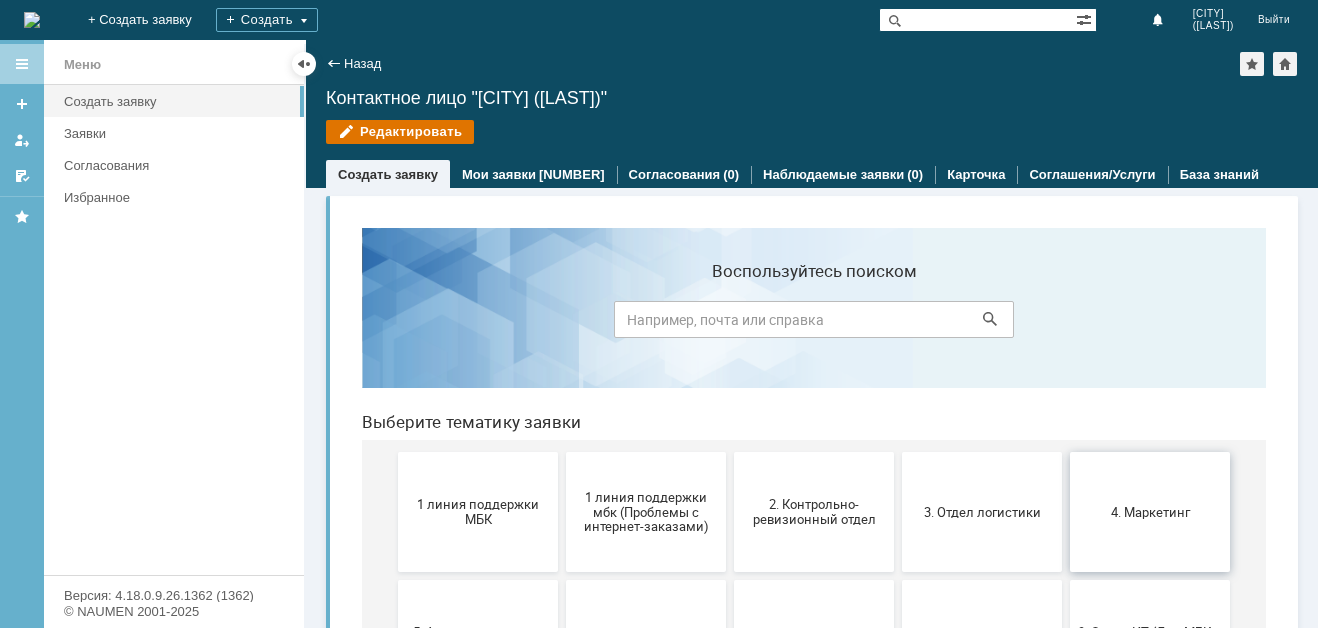 click on "4. Маркетинг" at bounding box center (1150, 512) 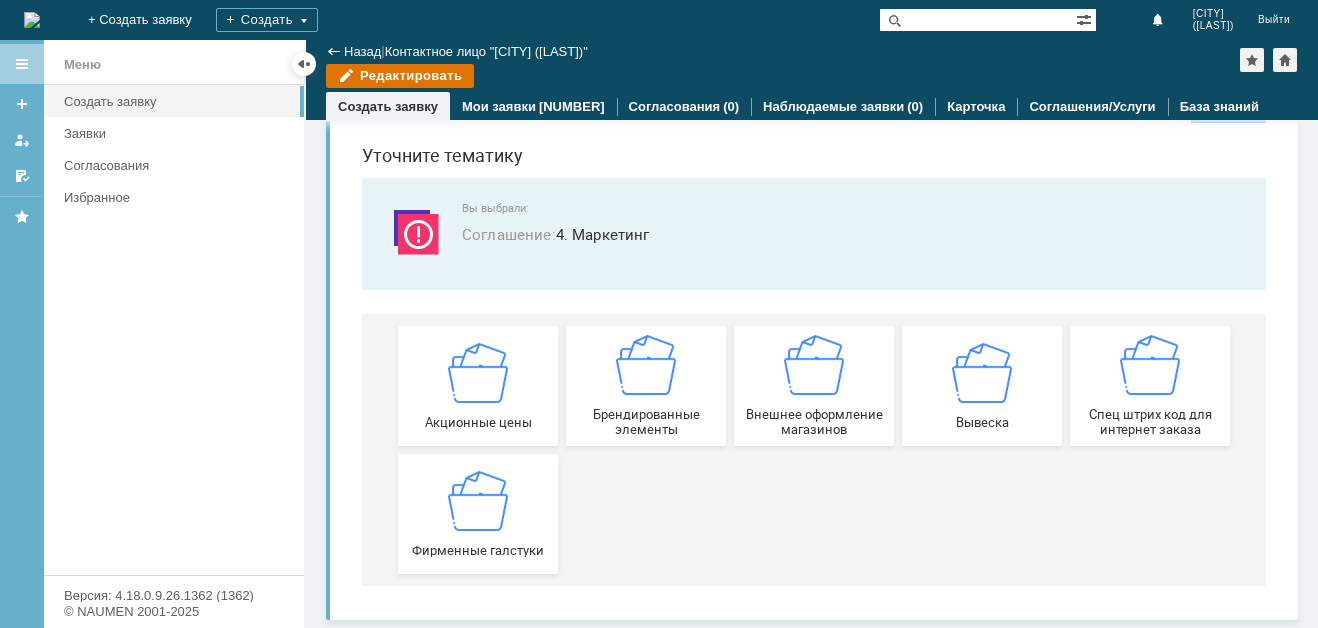 scroll, scrollTop: 62, scrollLeft: 0, axis: vertical 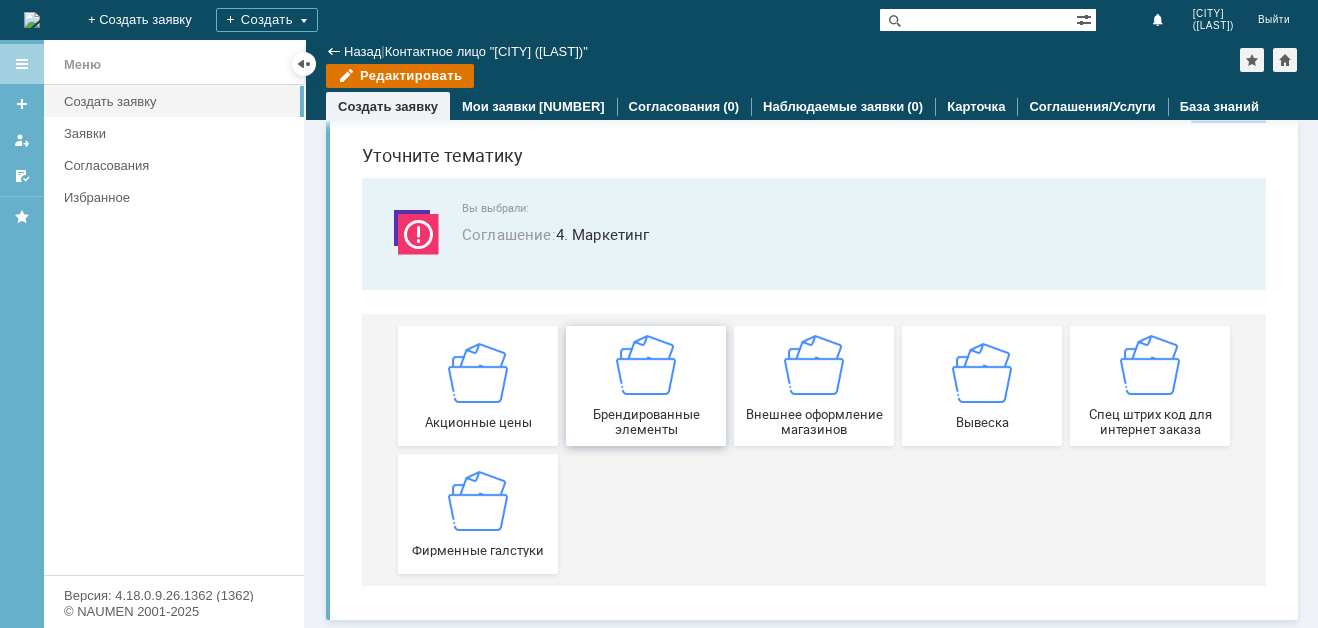 click at bounding box center [646, 365] 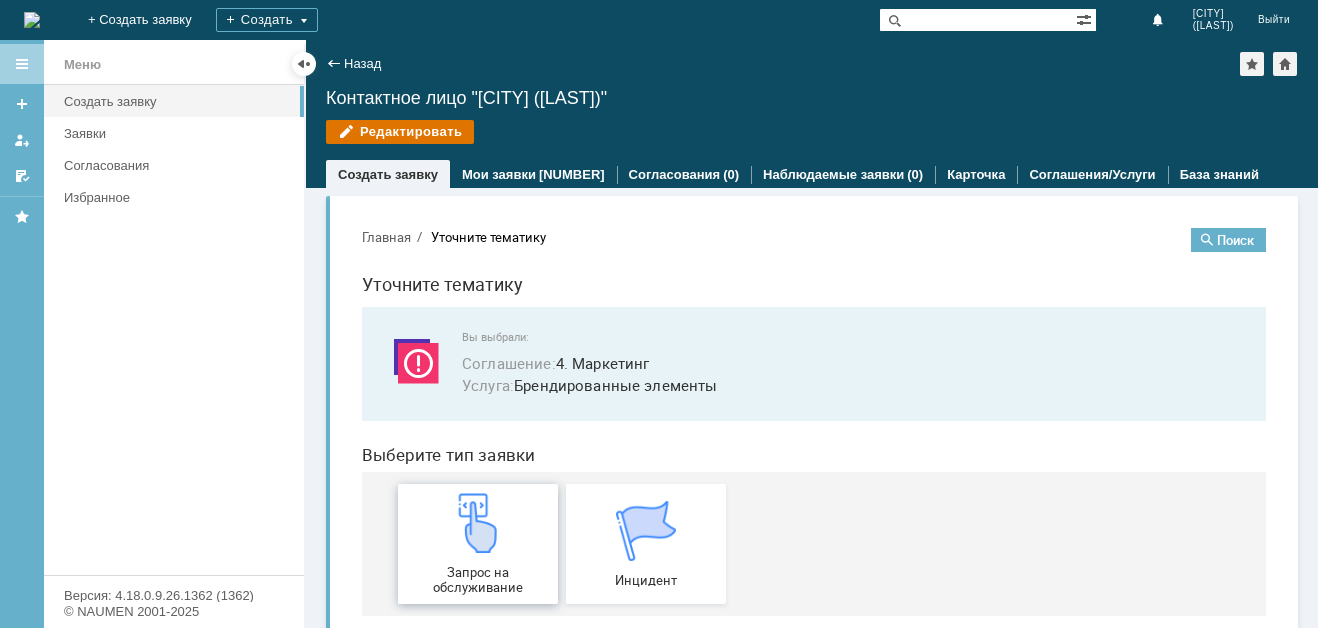 click at bounding box center (478, 523) 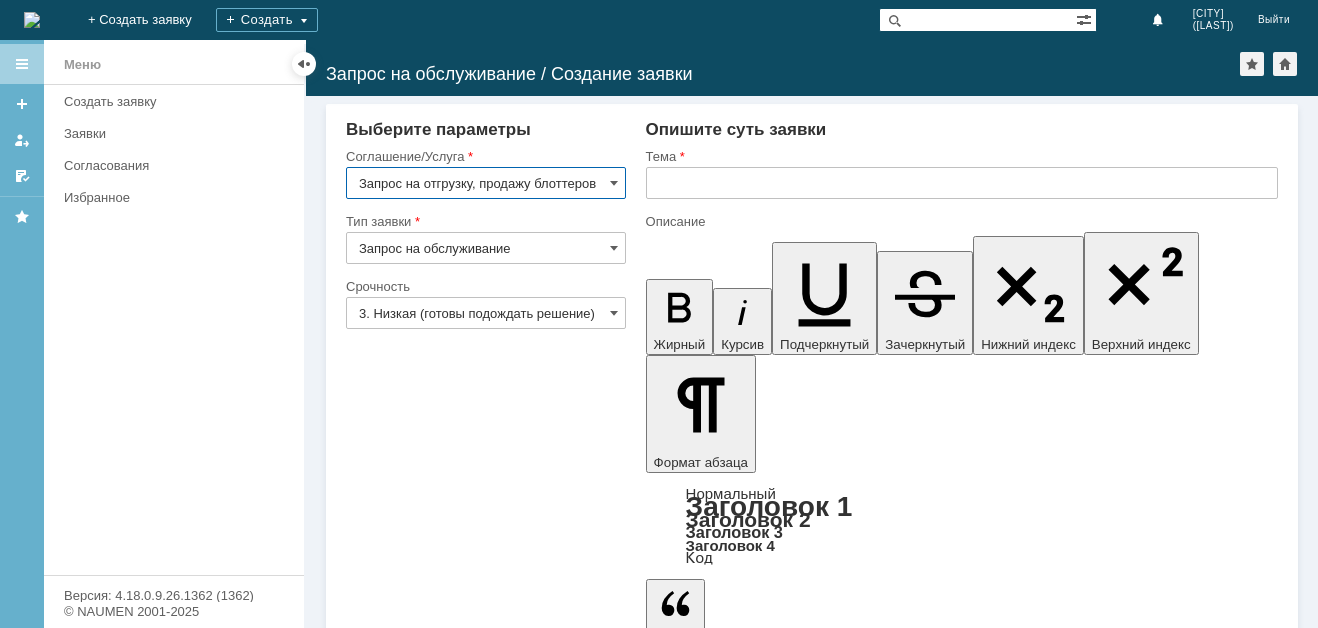 scroll, scrollTop: 0, scrollLeft: 0, axis: both 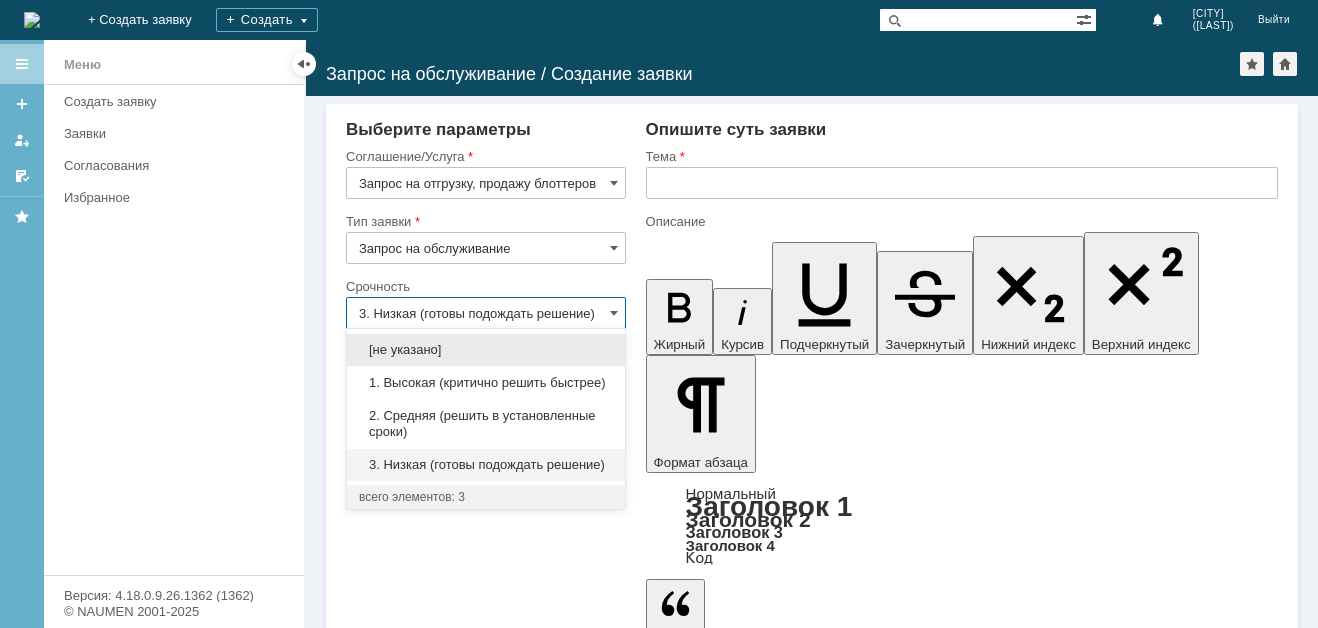 click on "2. Средняя (решить в установленные сроки)" at bounding box center [486, 424] 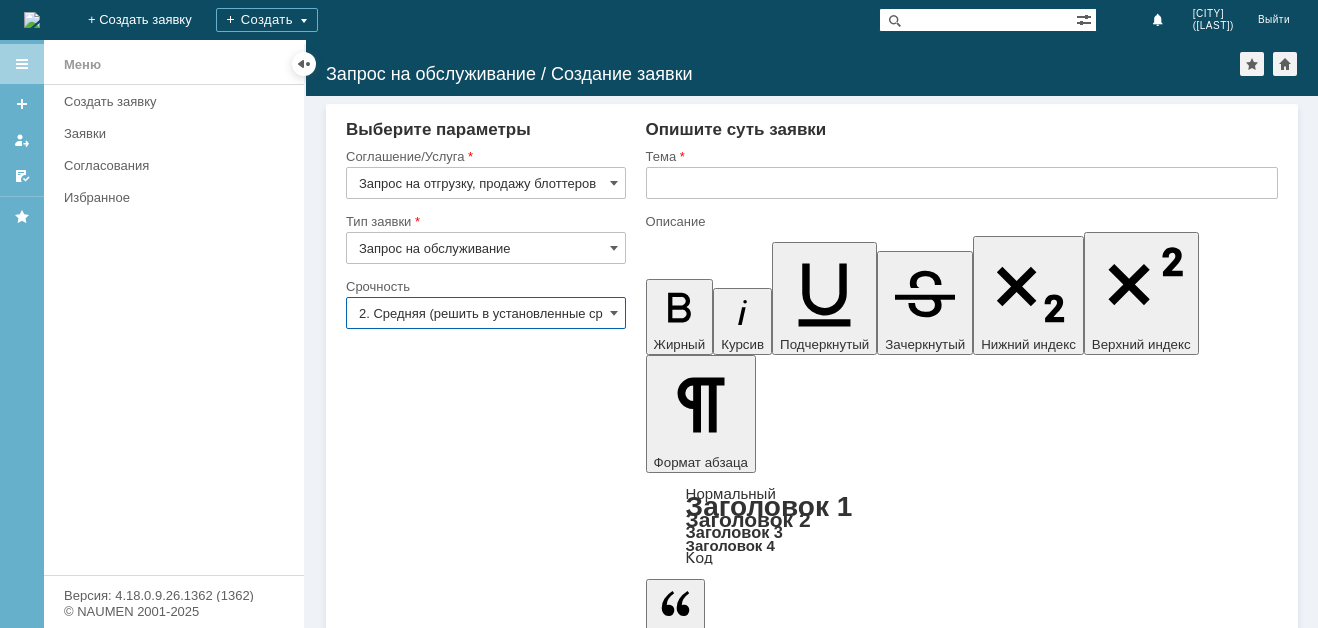 type on "2. Средняя (решить в установленные сроки)" 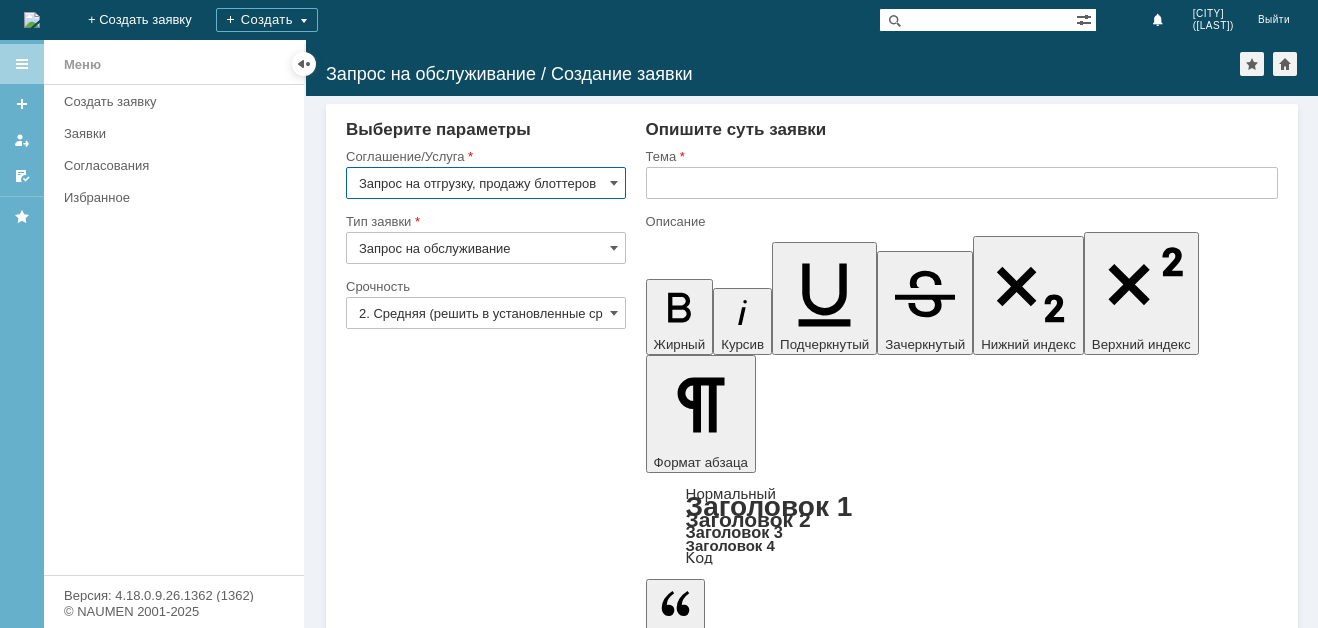 click at bounding box center [962, 183] 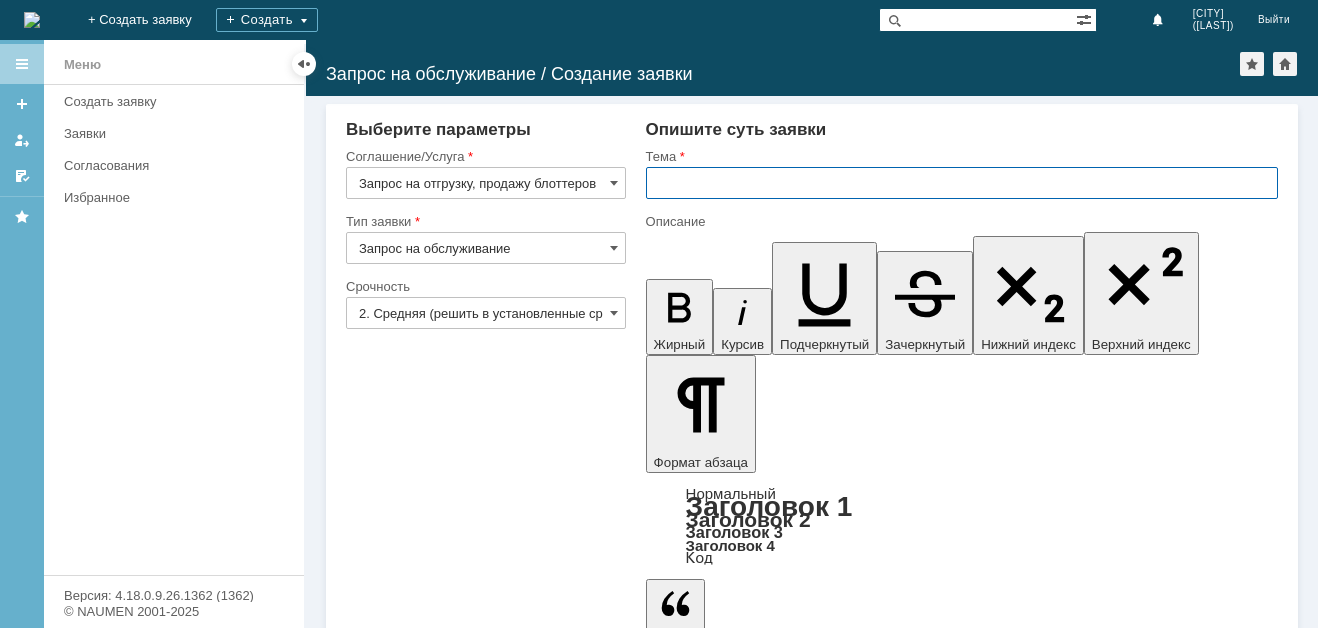 paste on "Запрос на отгрузку, продажу блоттеров" 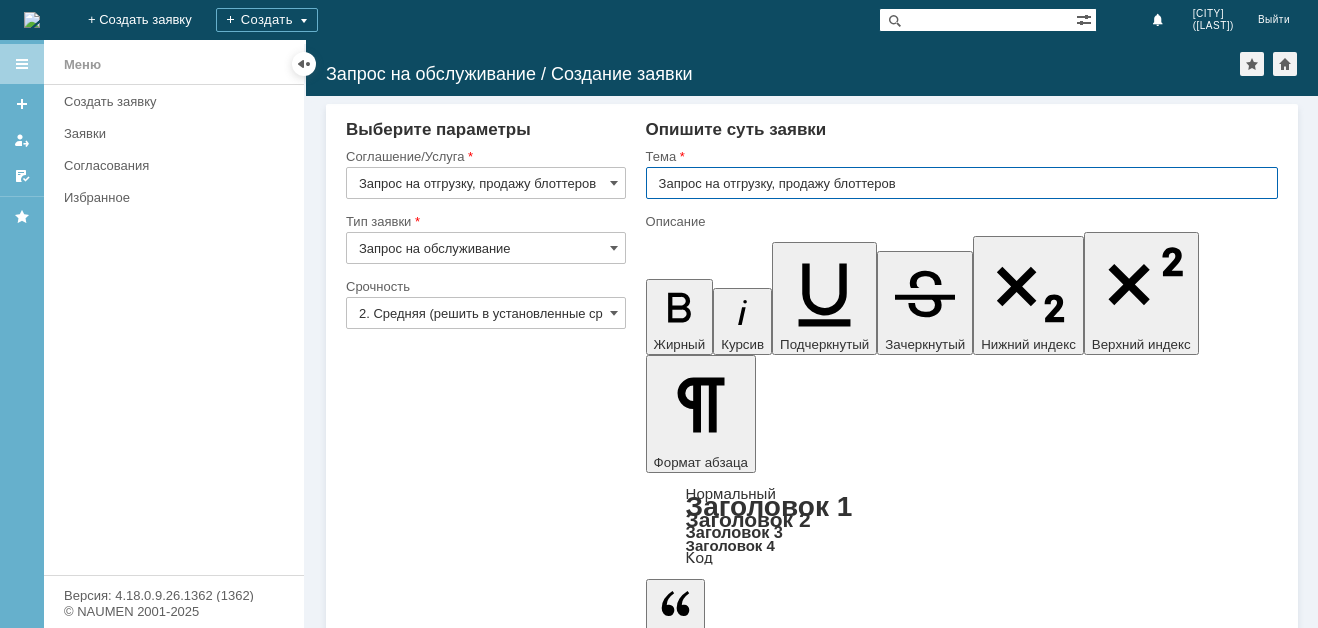 type on "Запрос на отгрузку, продажу блоттеров" 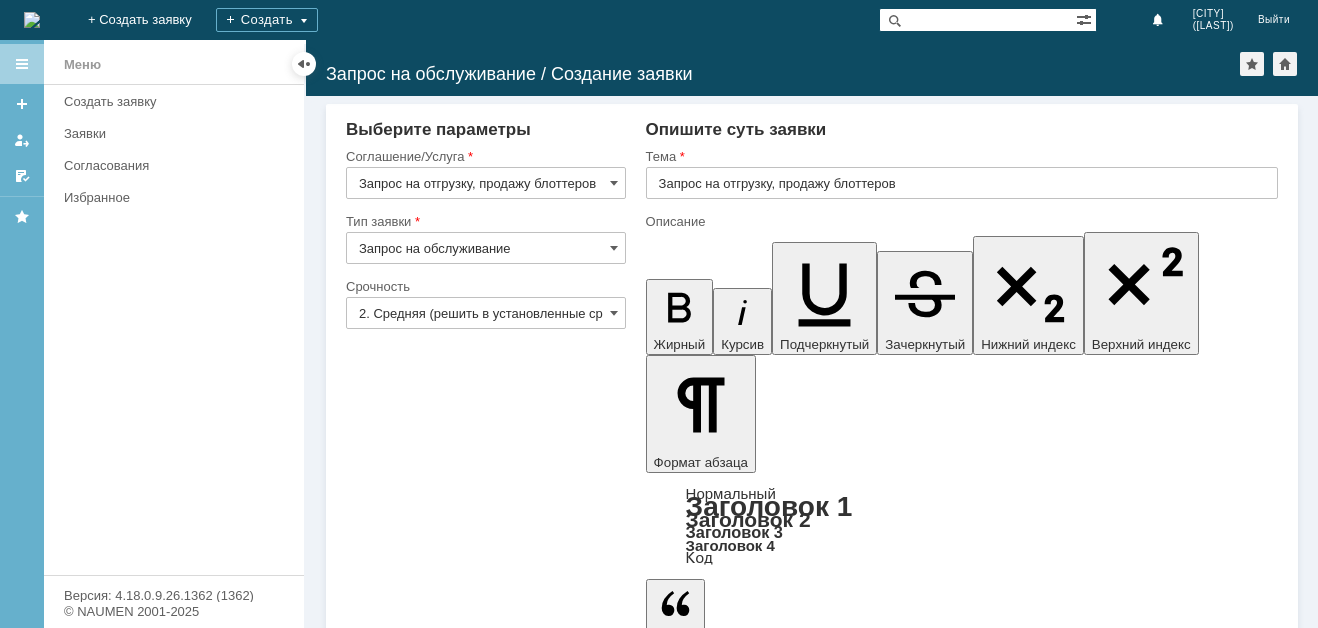 type 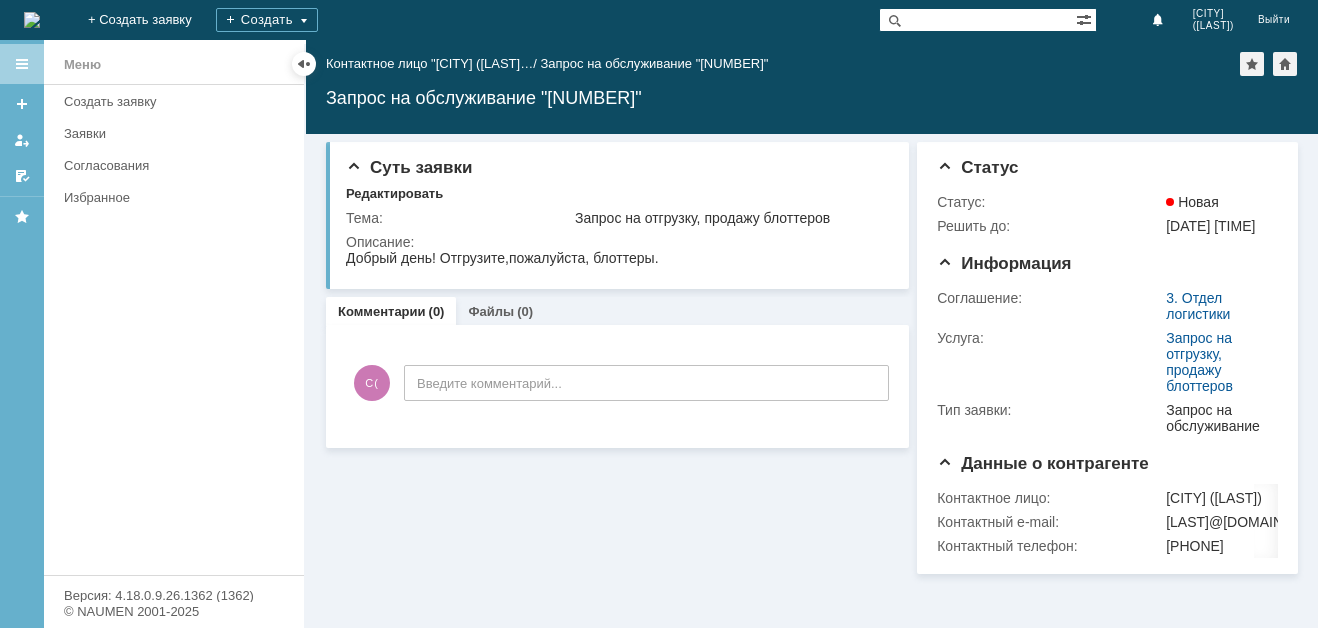 scroll, scrollTop: 0, scrollLeft: 0, axis: both 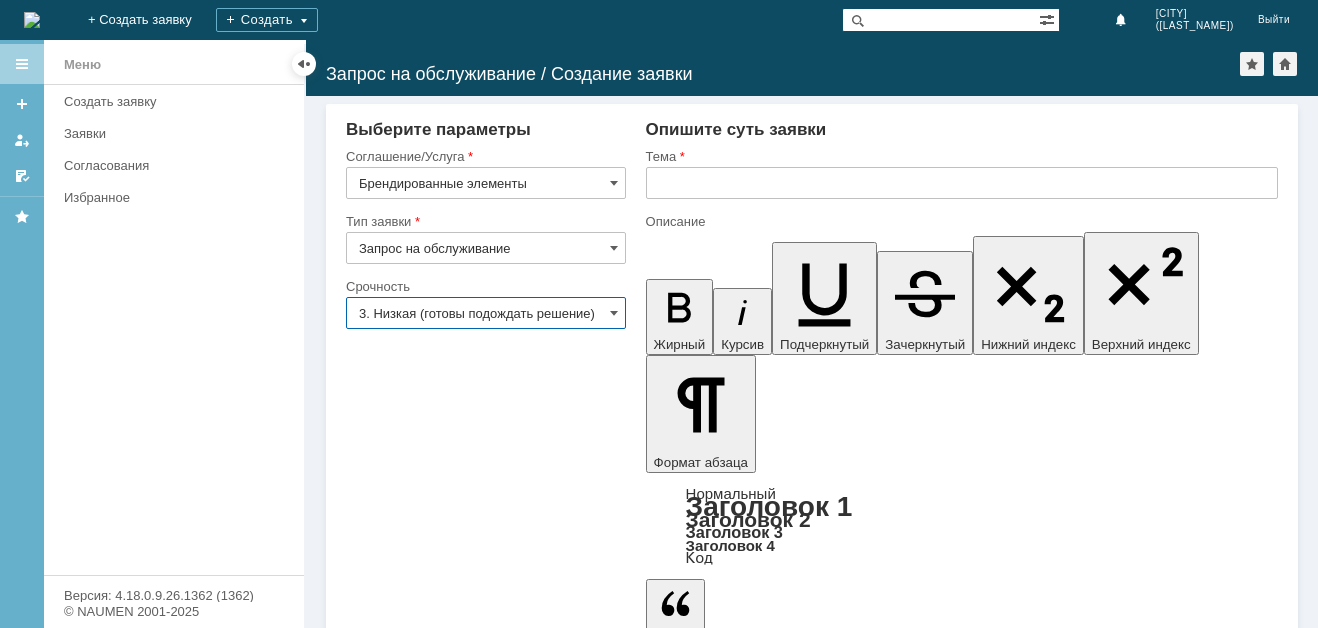 click on "3. Низкая (готовы подождать решение)" at bounding box center [486, 313] 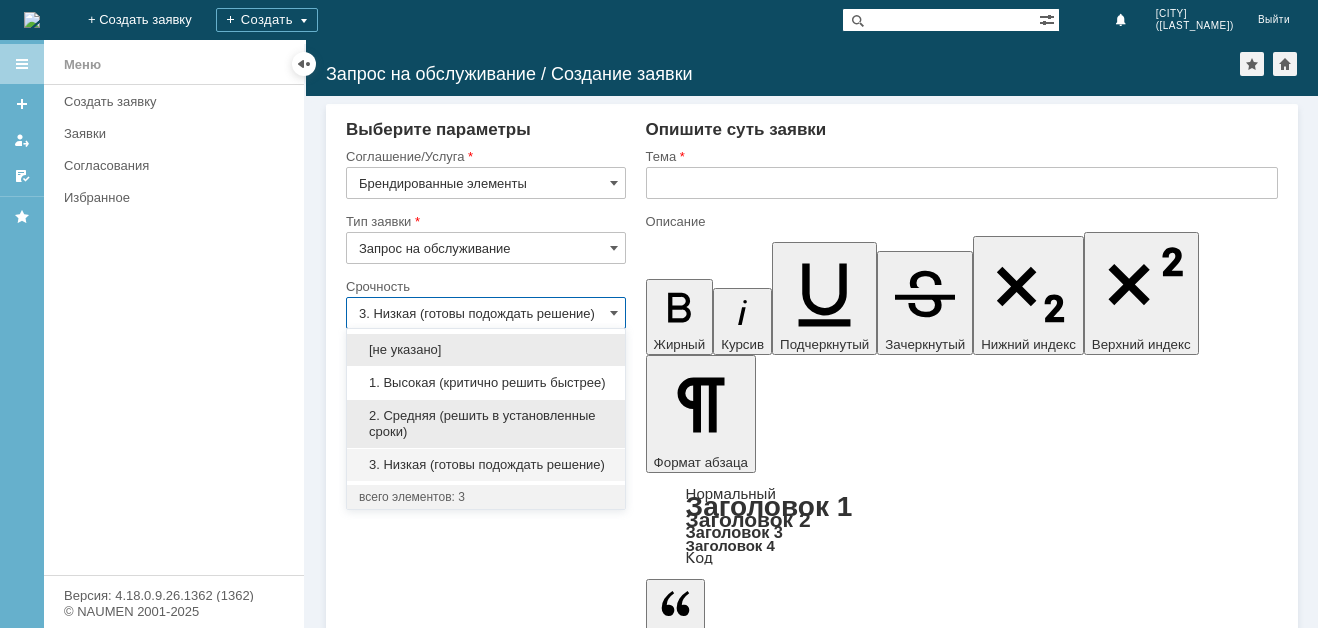 click on "2. Средняя (решить в установленные сроки)" at bounding box center [486, 424] 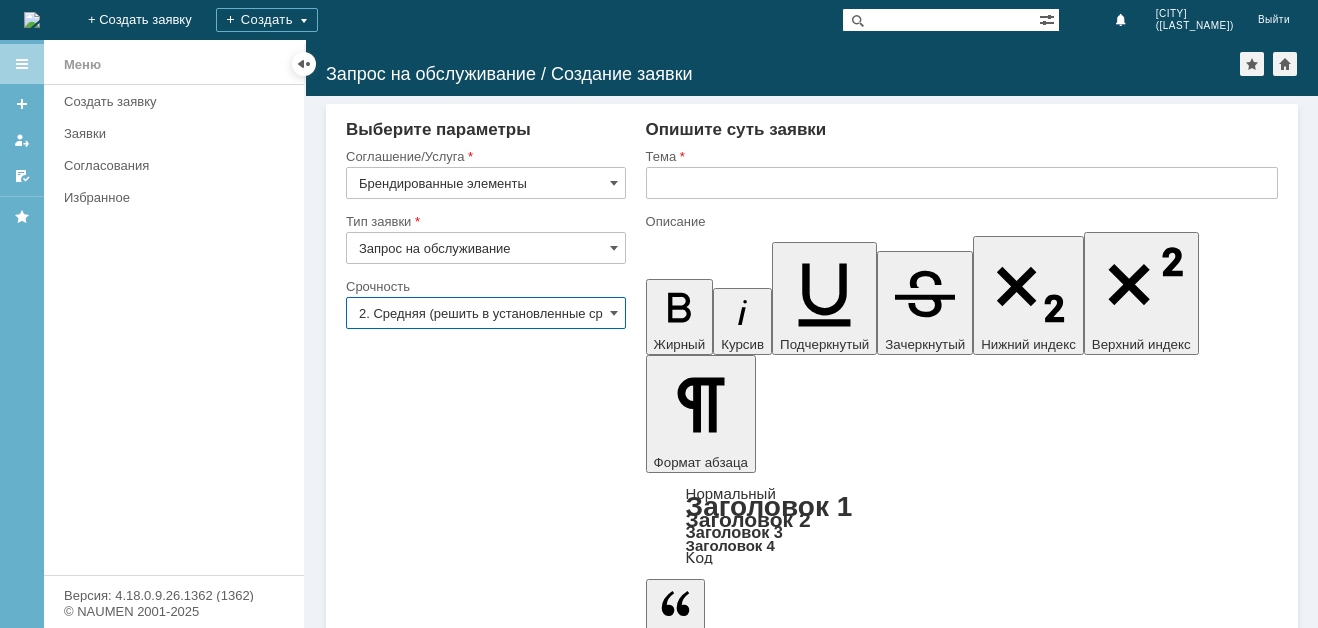 type on "2. Средняя (решить в установленные сроки)" 